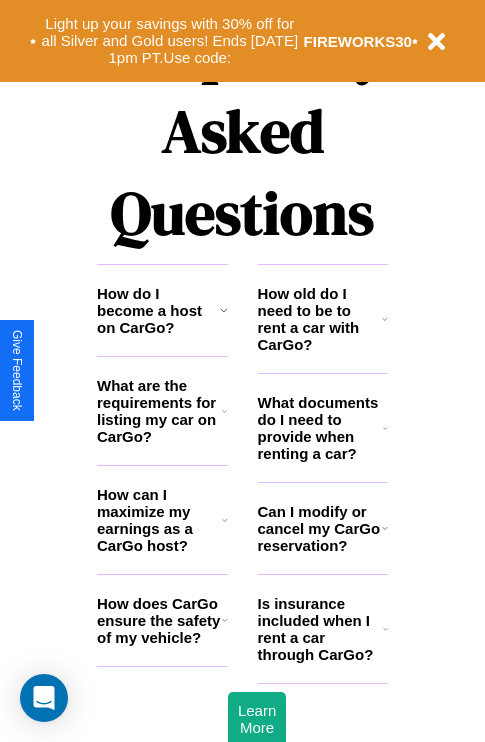 scroll, scrollTop: 2423, scrollLeft: 0, axis: vertical 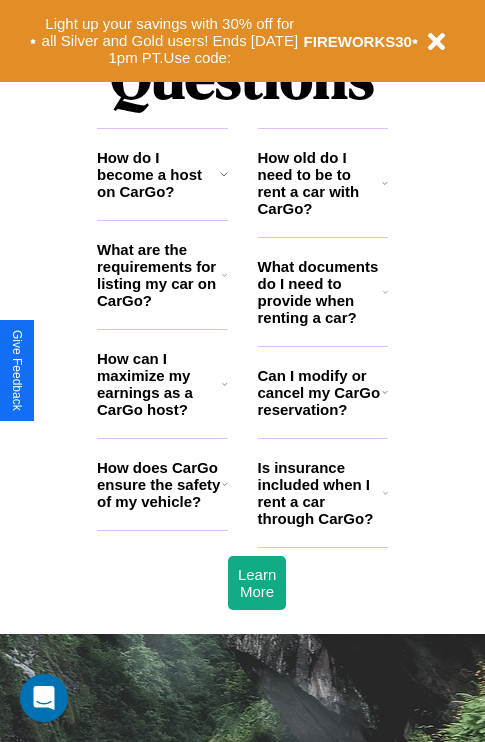 click 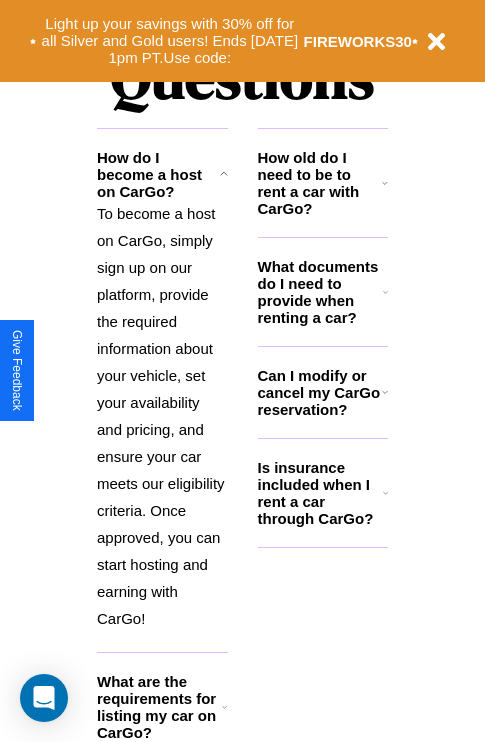 click 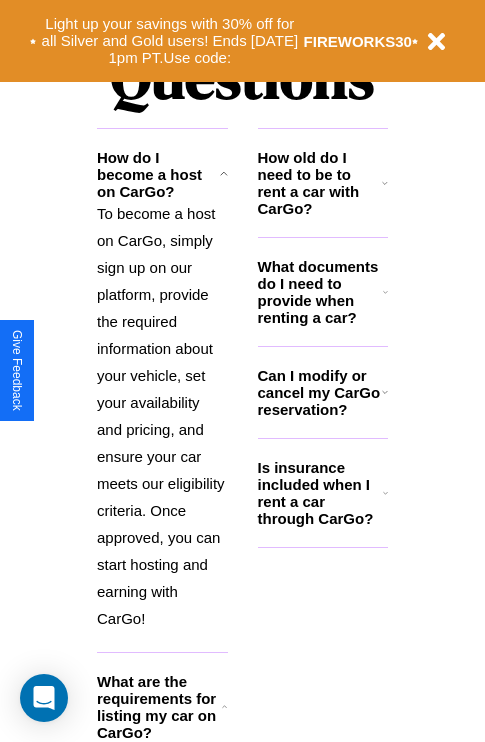 click 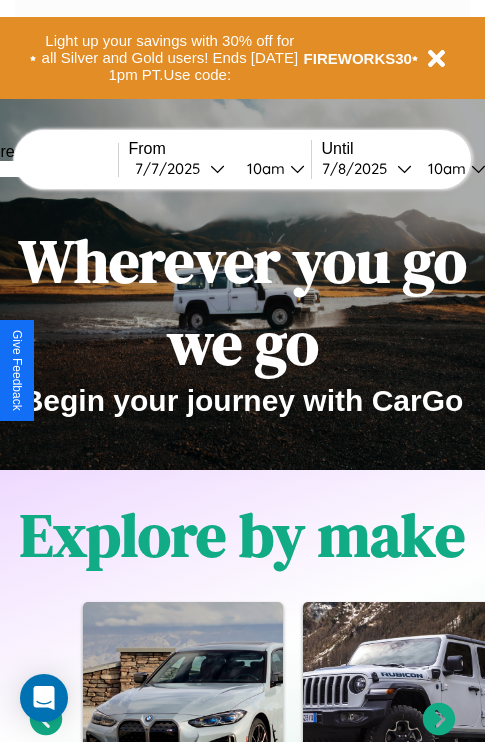 scroll, scrollTop: 0, scrollLeft: 0, axis: both 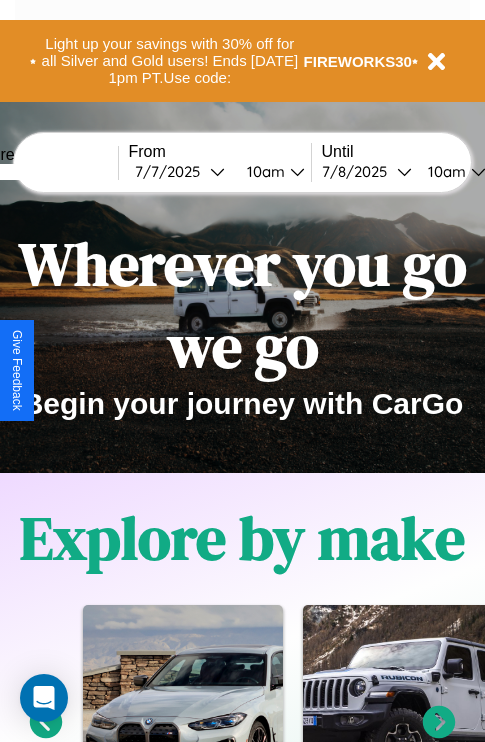 click at bounding box center (43, 172) 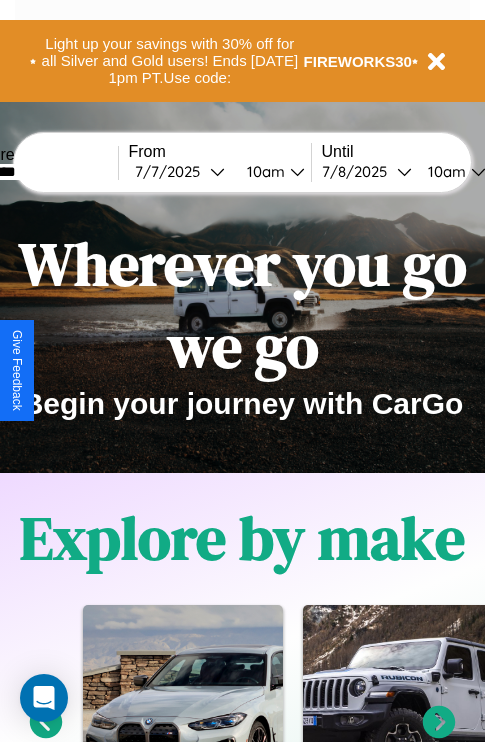 type on "********" 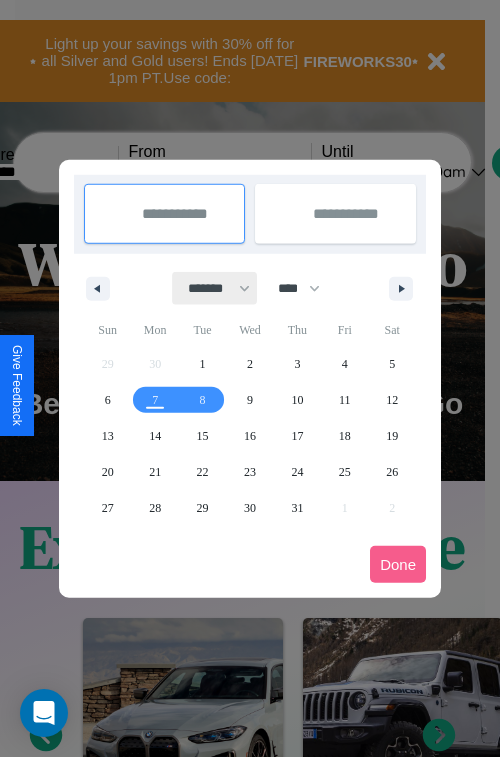 click on "******* ******** ***** ***** *** **** **** ****** ********* ******* ******** ********" at bounding box center (215, 288) 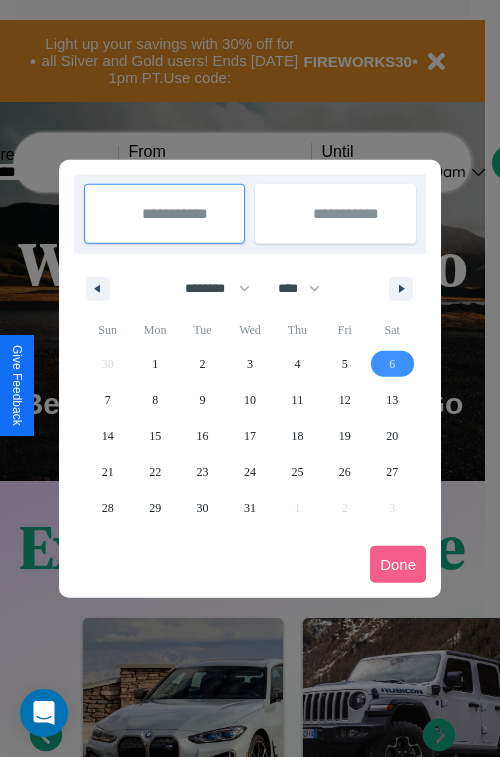 click on "6" at bounding box center [392, 364] 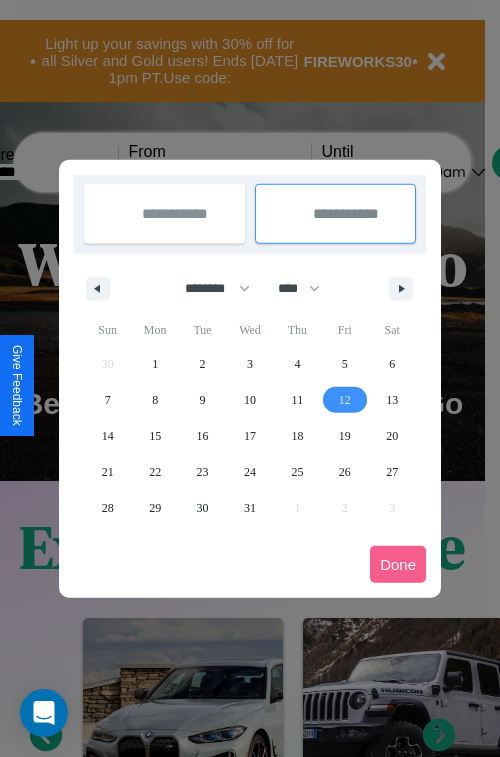 click on "12" at bounding box center (345, 400) 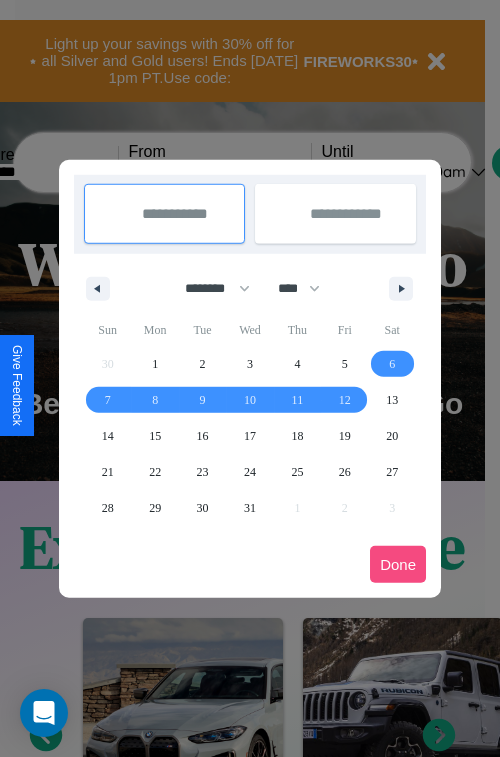 click on "Done" at bounding box center [398, 564] 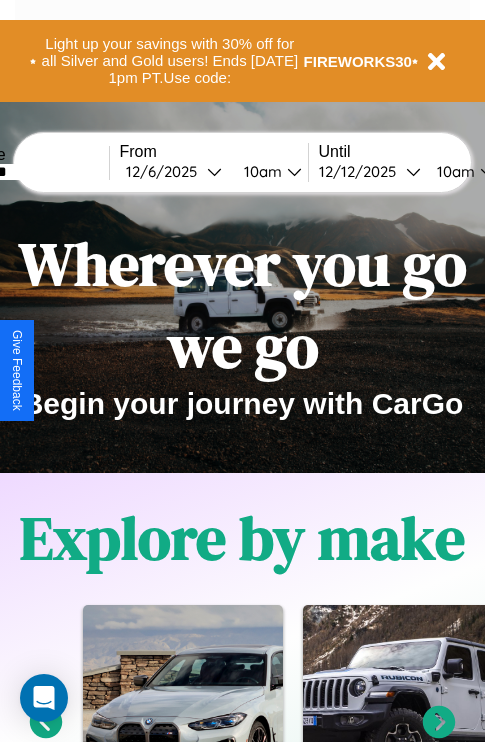 scroll, scrollTop: 0, scrollLeft: 77, axis: horizontal 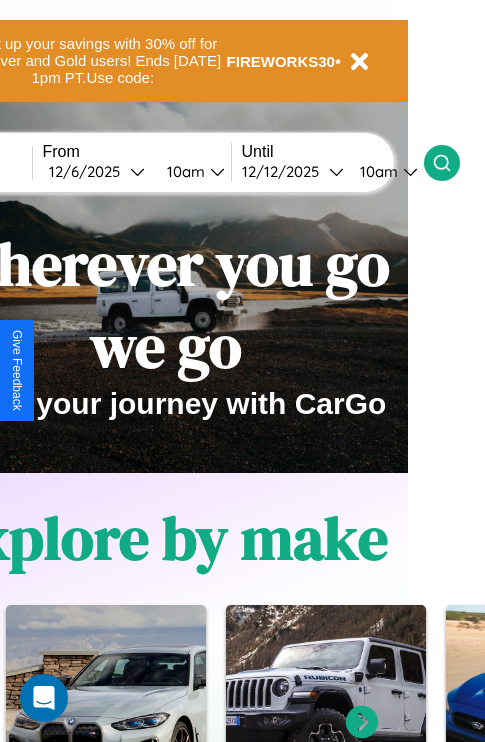 click 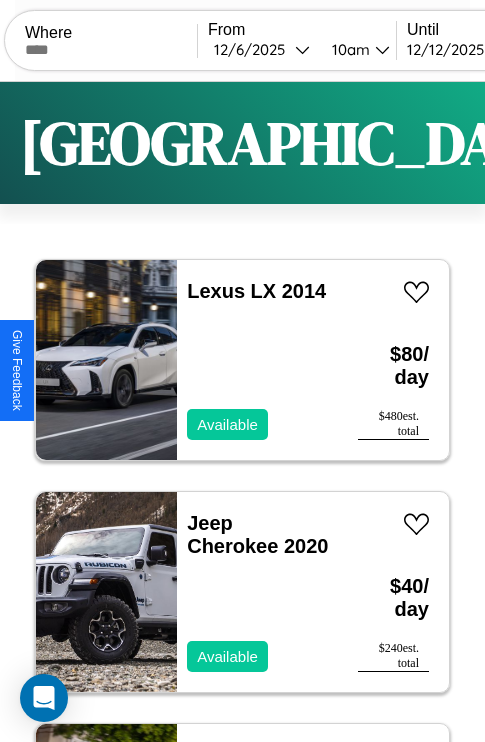 scroll, scrollTop: 66, scrollLeft: 0, axis: vertical 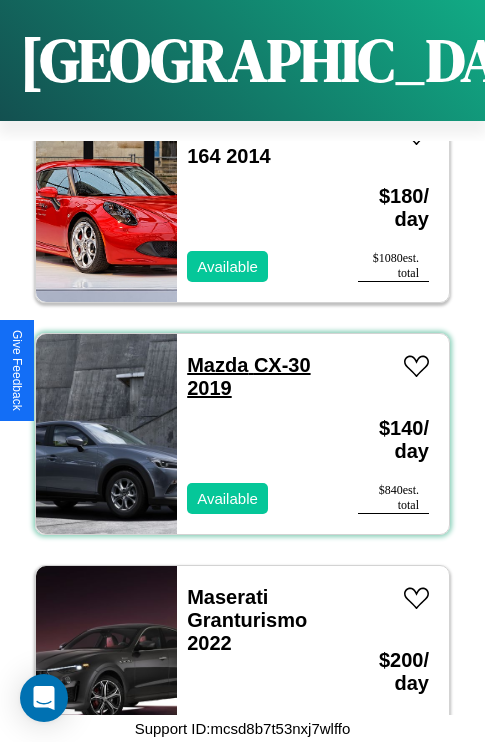 click on "Mazda   CX-30   2019" at bounding box center (248, 376) 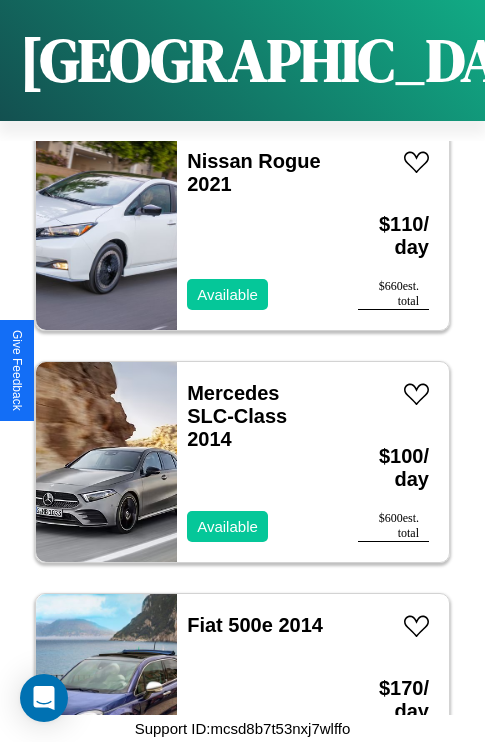 scroll, scrollTop: 28611, scrollLeft: 0, axis: vertical 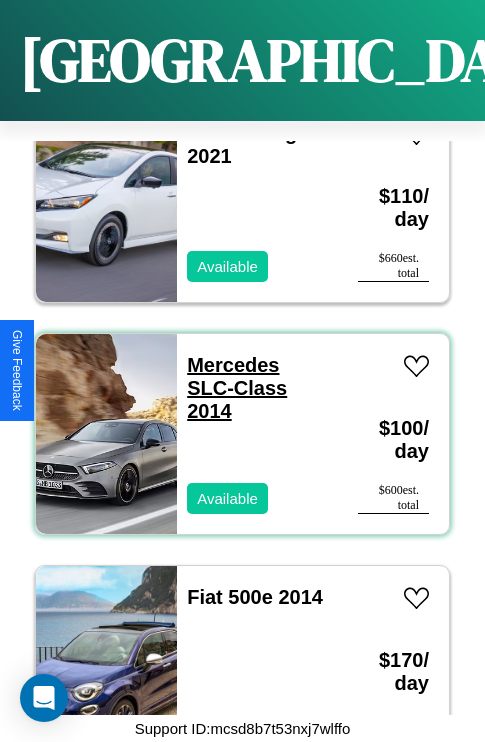 click on "Mercedes   SLC-Class   2014" at bounding box center (237, 388) 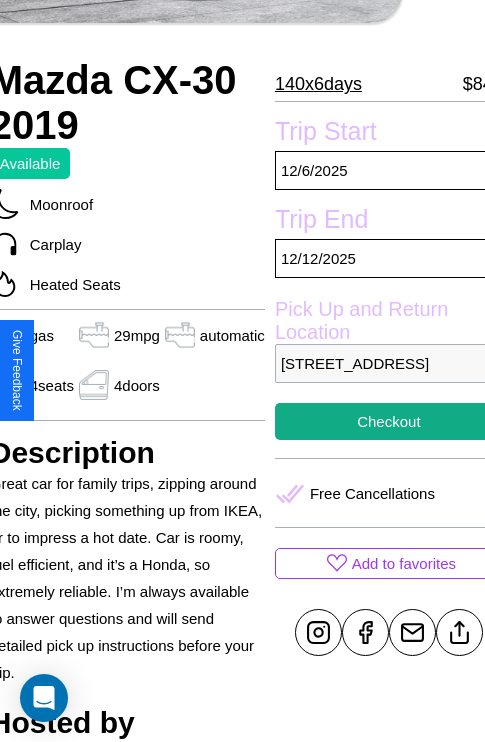 scroll, scrollTop: 426, scrollLeft: 84, axis: both 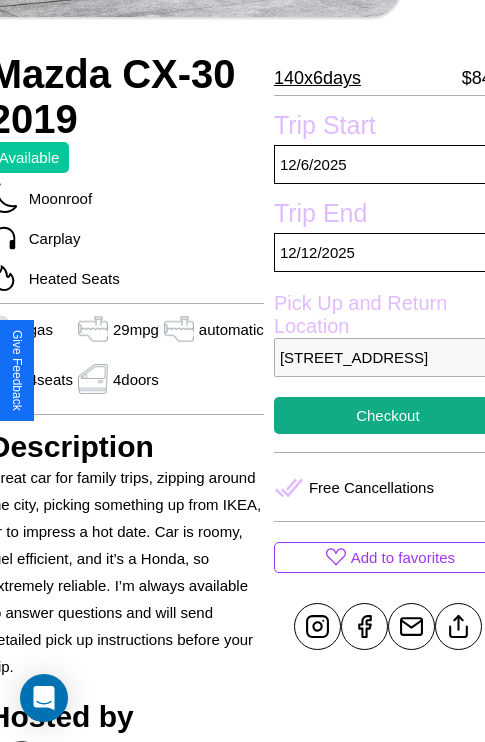 click on "220 Sunset Boulevard  Budapest  56715 Hungary" at bounding box center [388, 357] 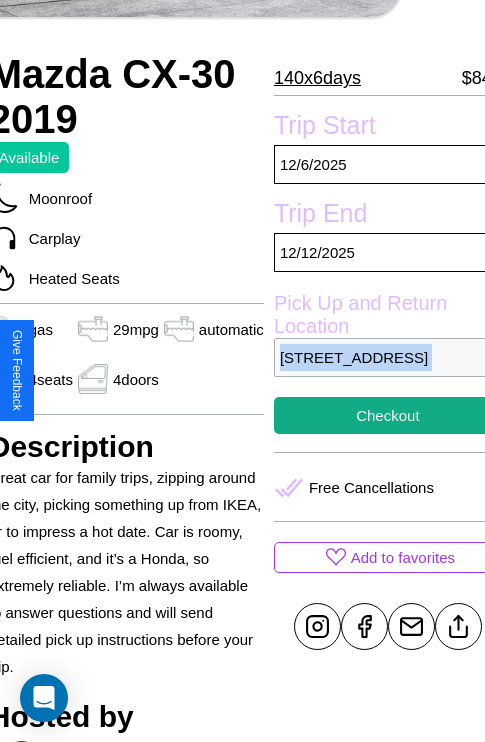 click on "220 Sunset Boulevard  Budapest  56715 Hungary" at bounding box center [388, 357] 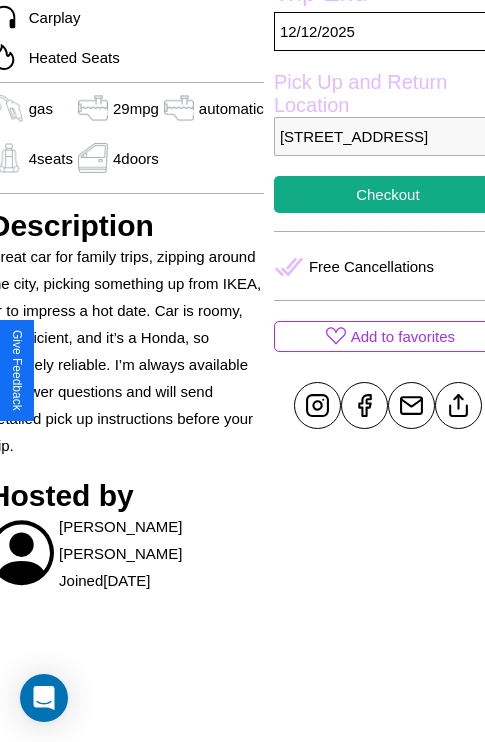 scroll, scrollTop: 678, scrollLeft: 84, axis: both 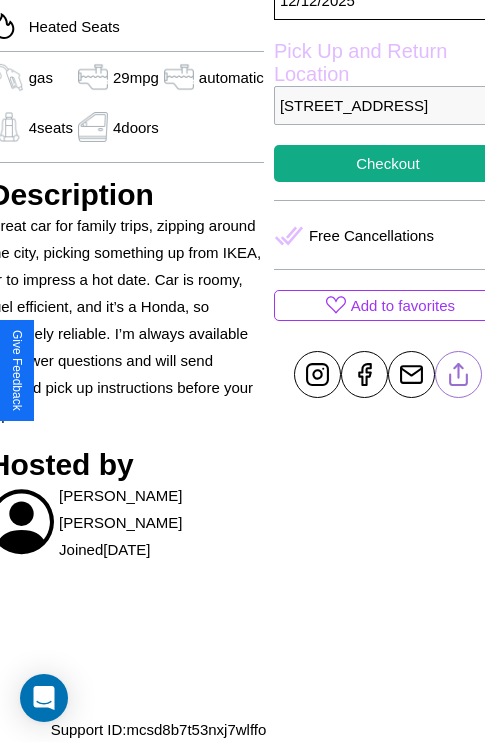 click 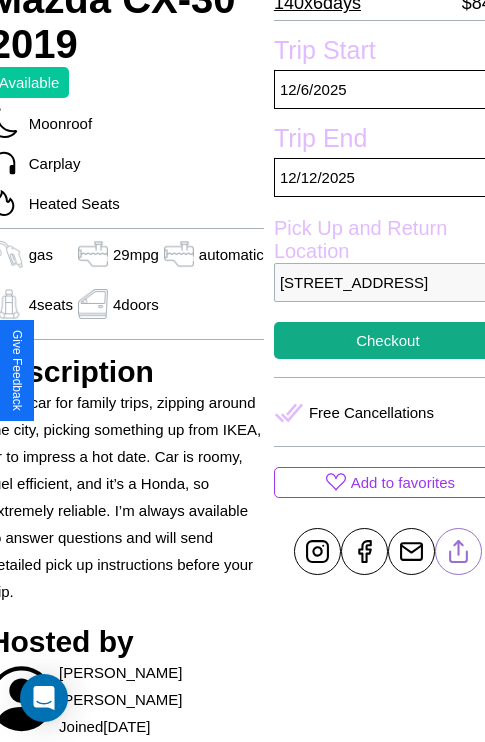 scroll, scrollTop: 497, scrollLeft: 84, axis: both 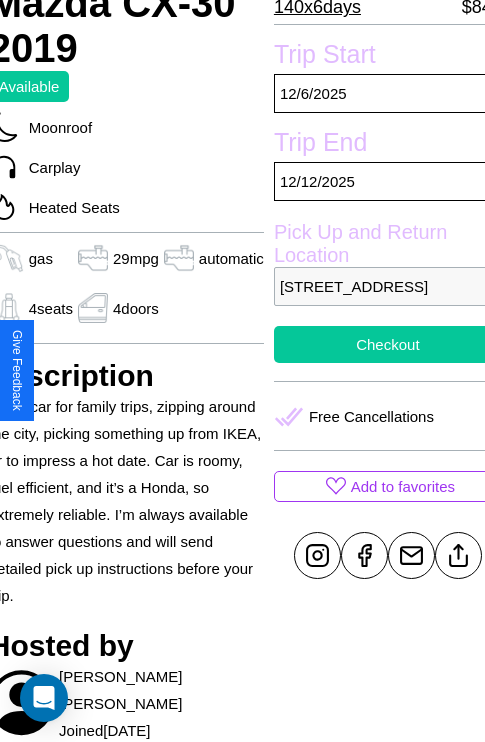 click on "Checkout" at bounding box center [388, 344] 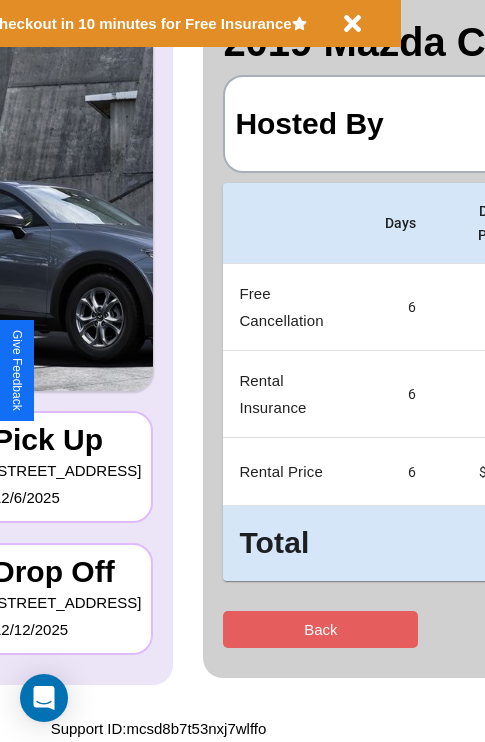 scroll, scrollTop: 0, scrollLeft: 0, axis: both 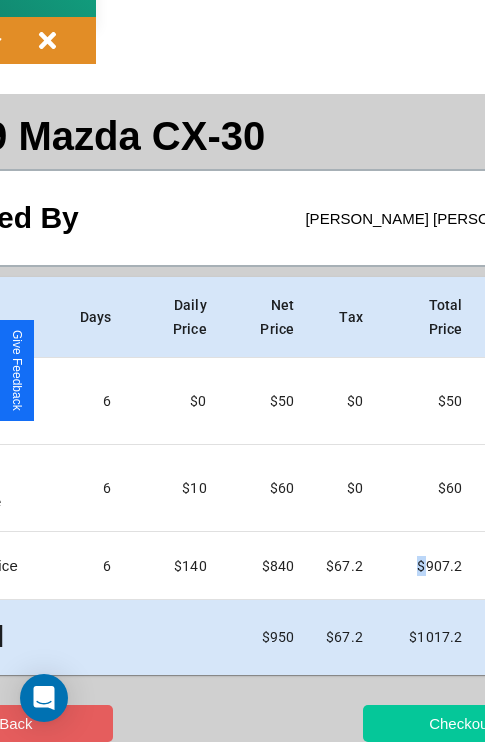 click on "Checkout" at bounding box center [460, 723] 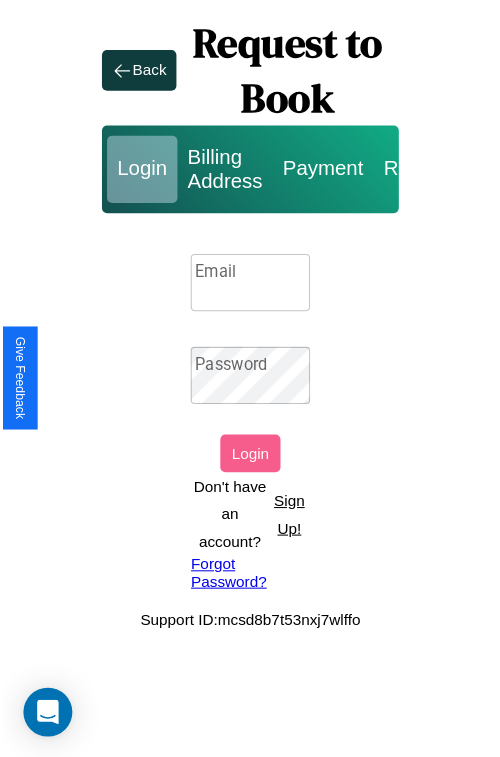 scroll, scrollTop: 0, scrollLeft: 0, axis: both 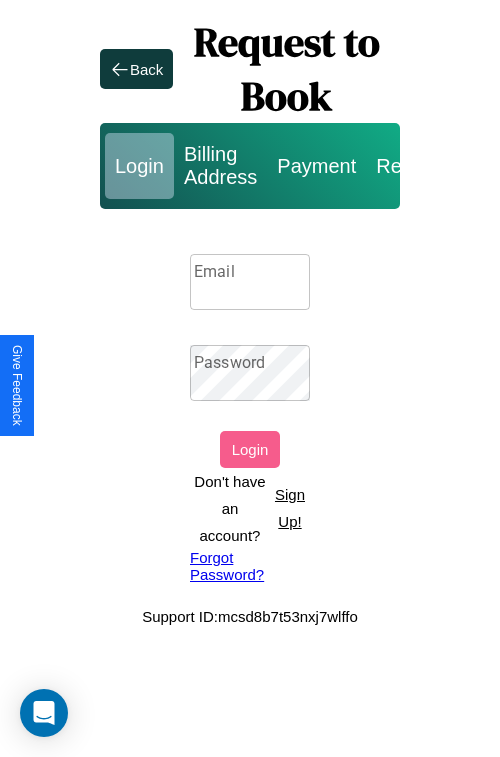 click on "Sign Up!" at bounding box center (290, 508) 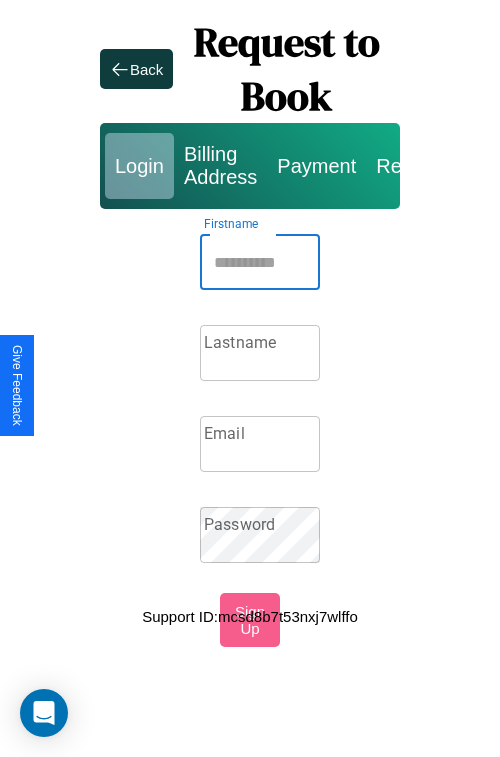 click on "Firstname" at bounding box center (260, 262) 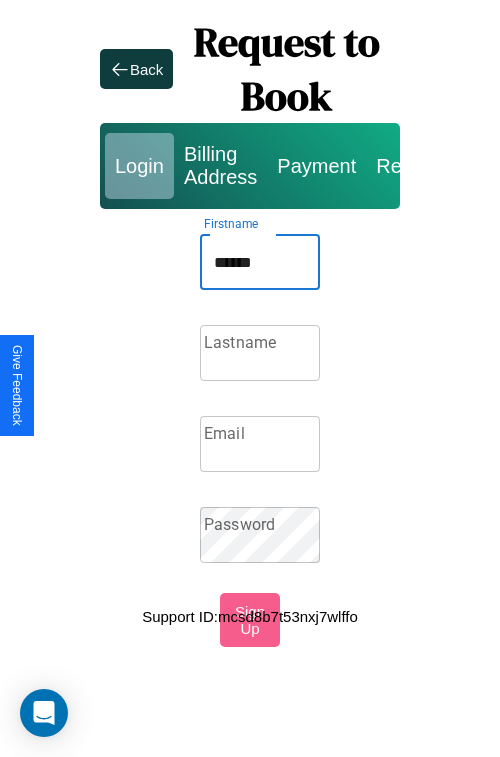 type on "******" 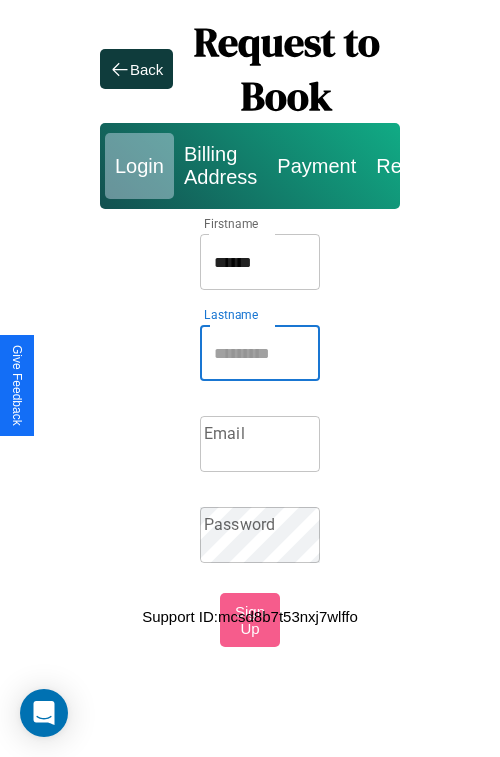 click on "Lastname" at bounding box center [260, 353] 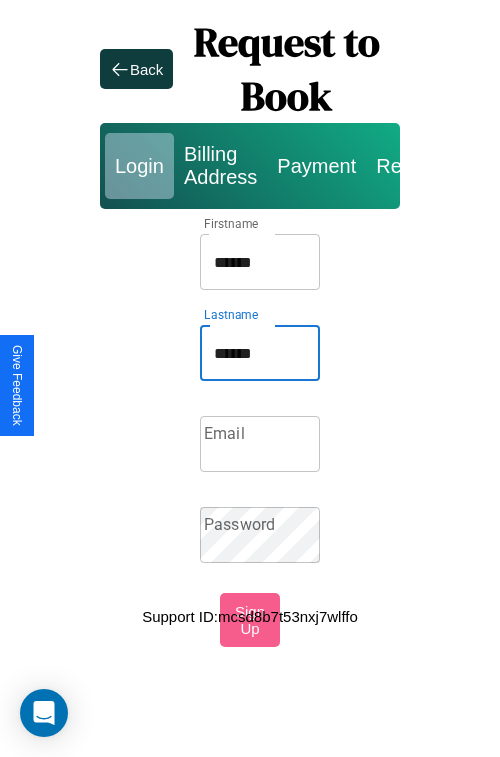 type on "******" 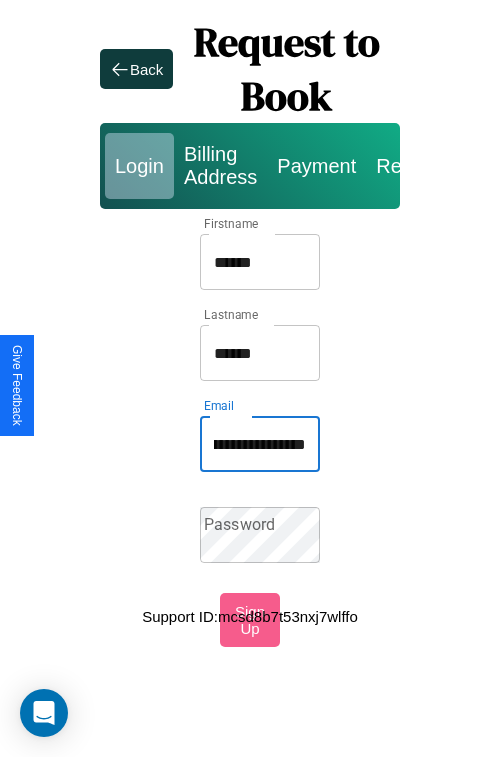scroll, scrollTop: 0, scrollLeft: 79, axis: horizontal 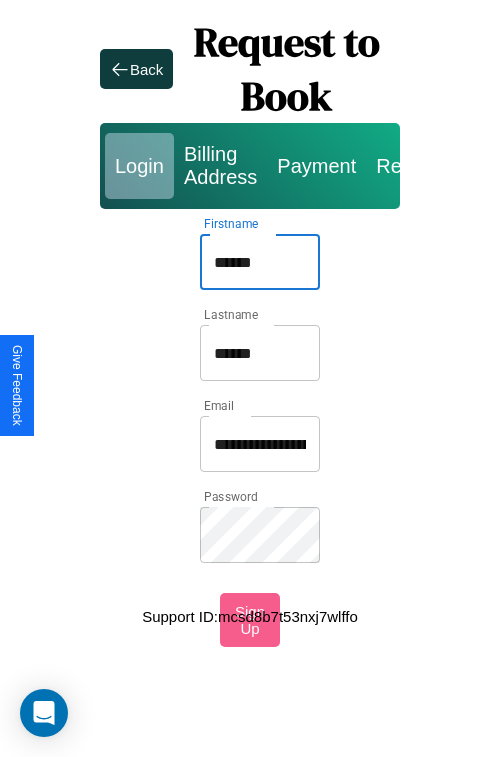 click on "******" at bounding box center [260, 262] 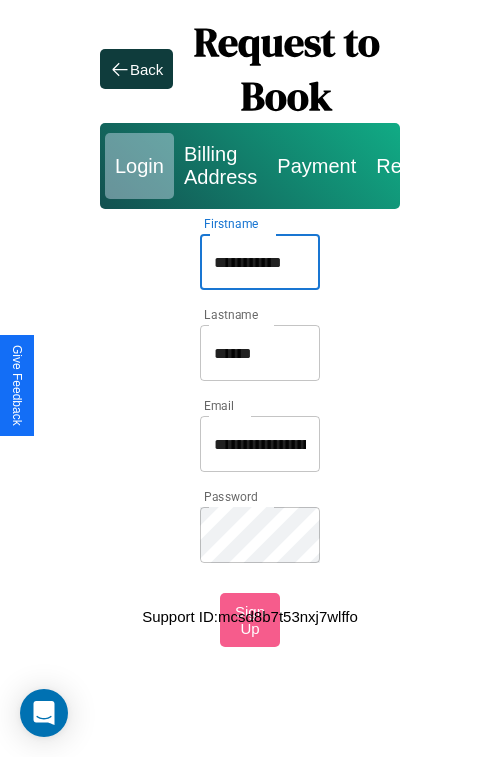 type on "**********" 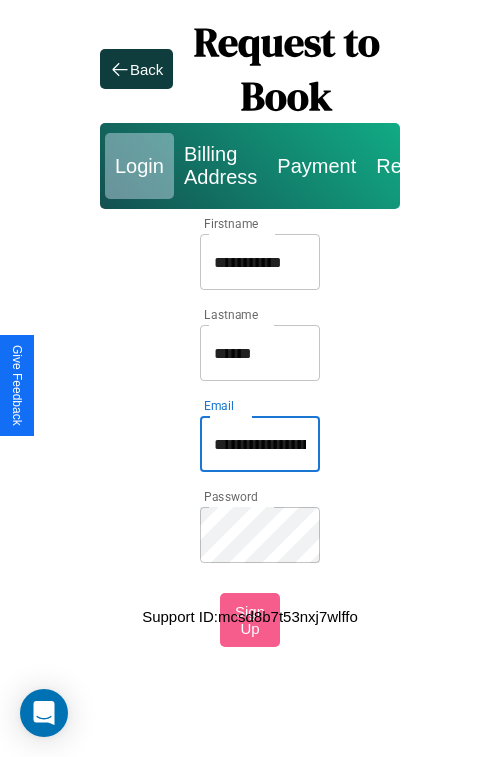 click on "**********" at bounding box center [260, 444] 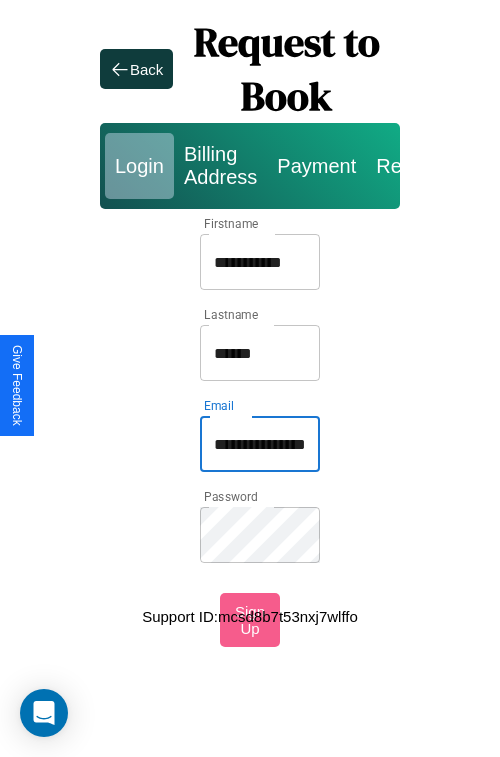type on "**********" 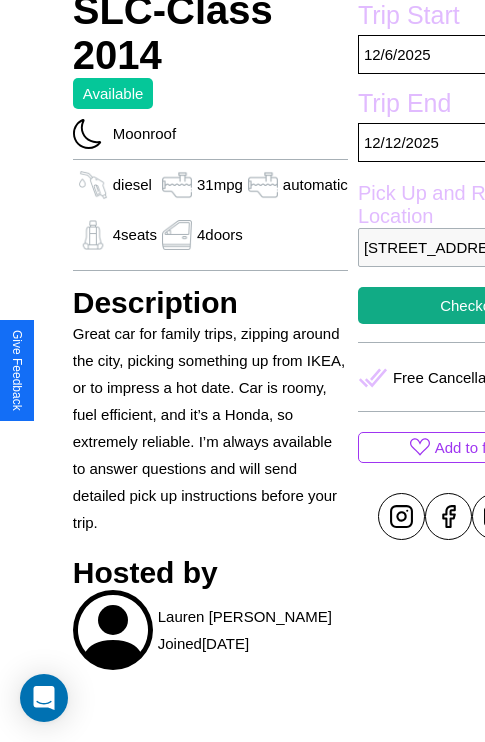 scroll, scrollTop: 850, scrollLeft: 0, axis: vertical 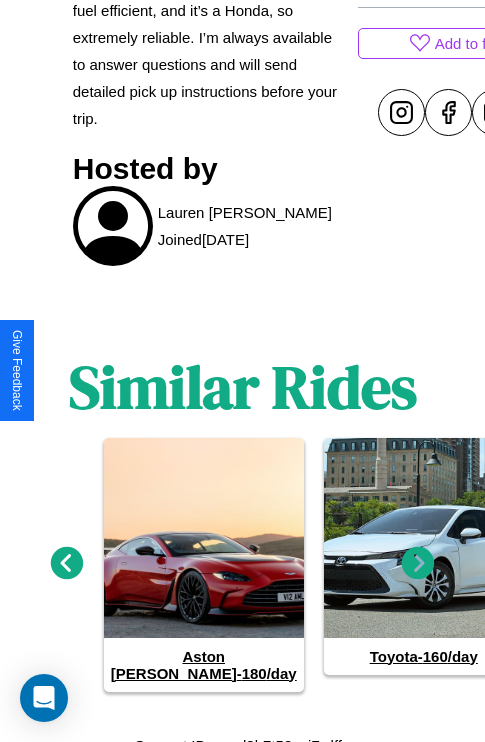 click 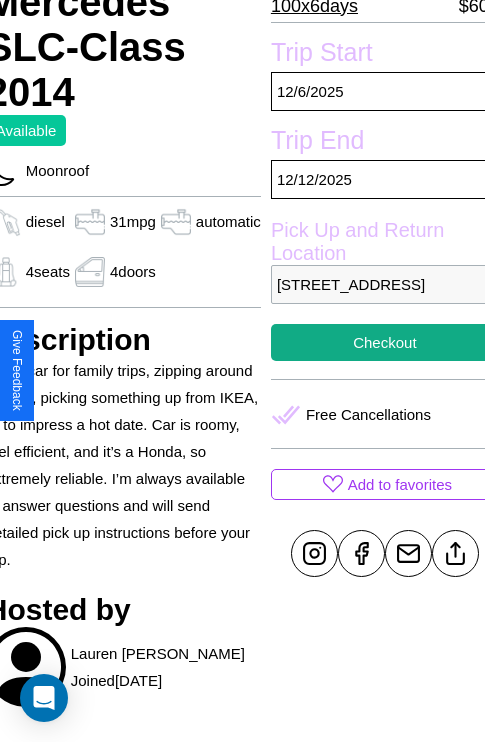 scroll, scrollTop: 407, scrollLeft: 88, axis: both 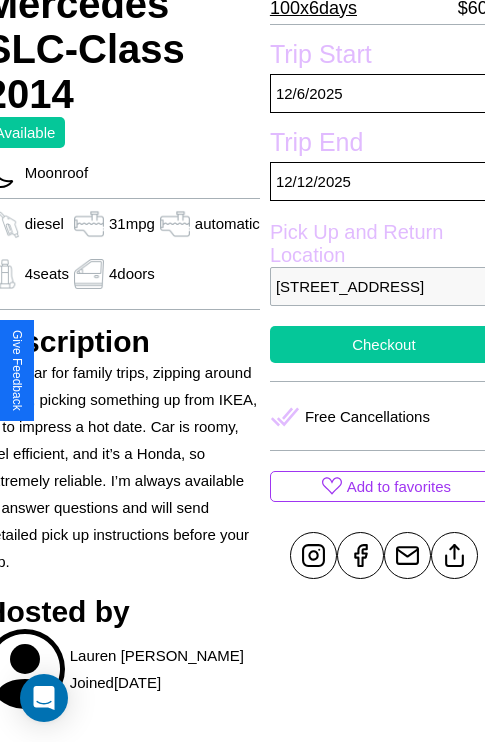 click on "Checkout" at bounding box center [384, 344] 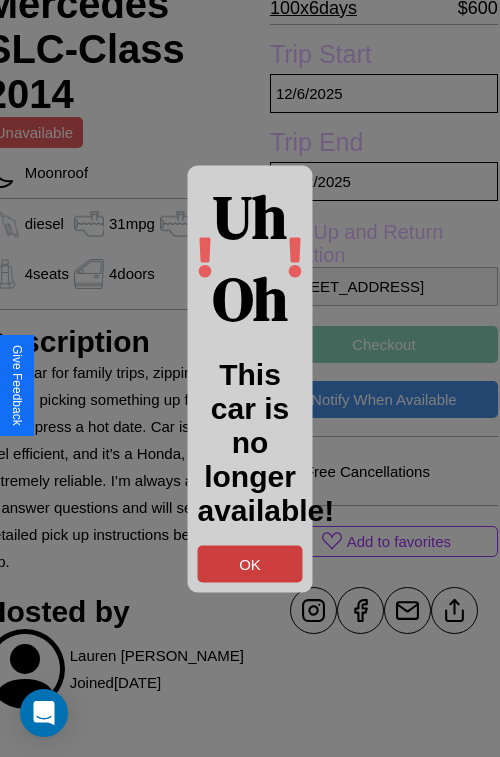 click on "OK" at bounding box center [250, 563] 